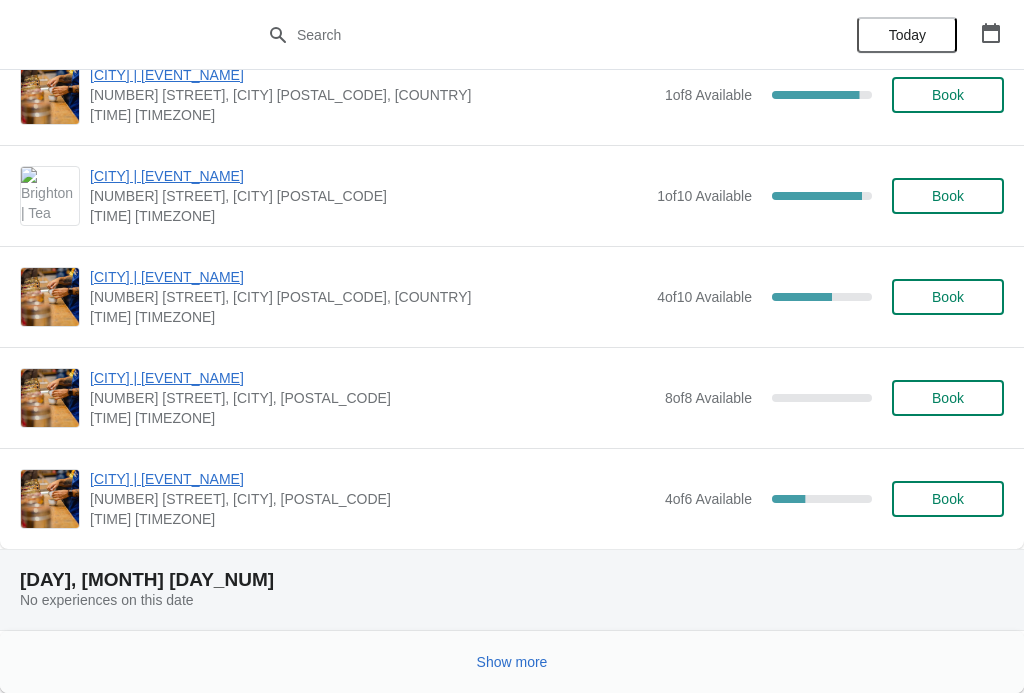scroll, scrollTop: 2206, scrollLeft: 0, axis: vertical 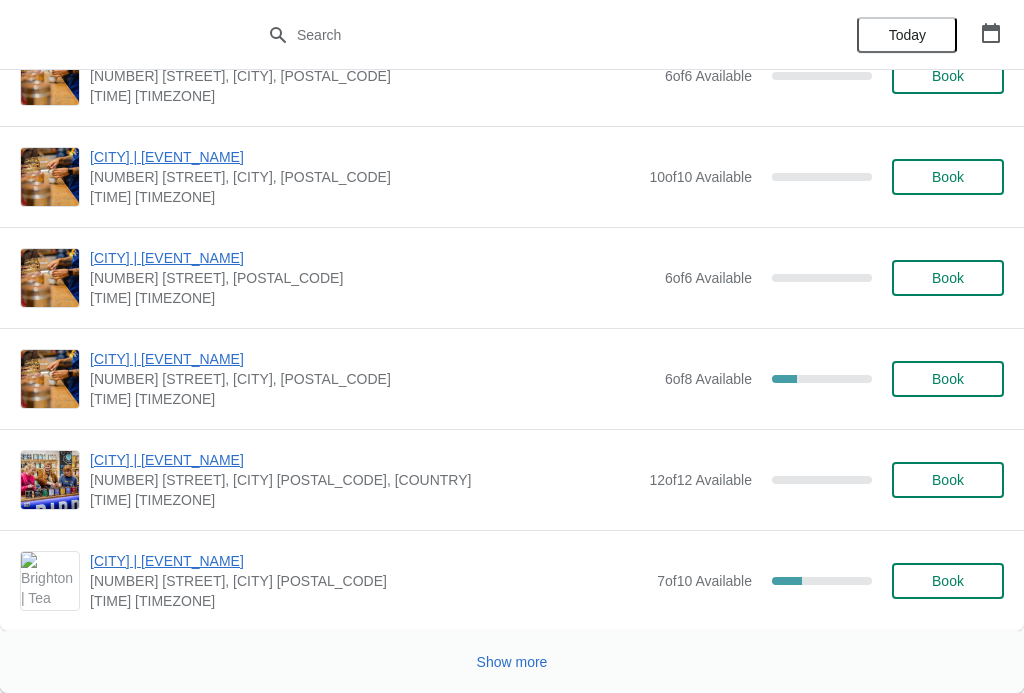 click on "Show more" at bounding box center [512, 662] 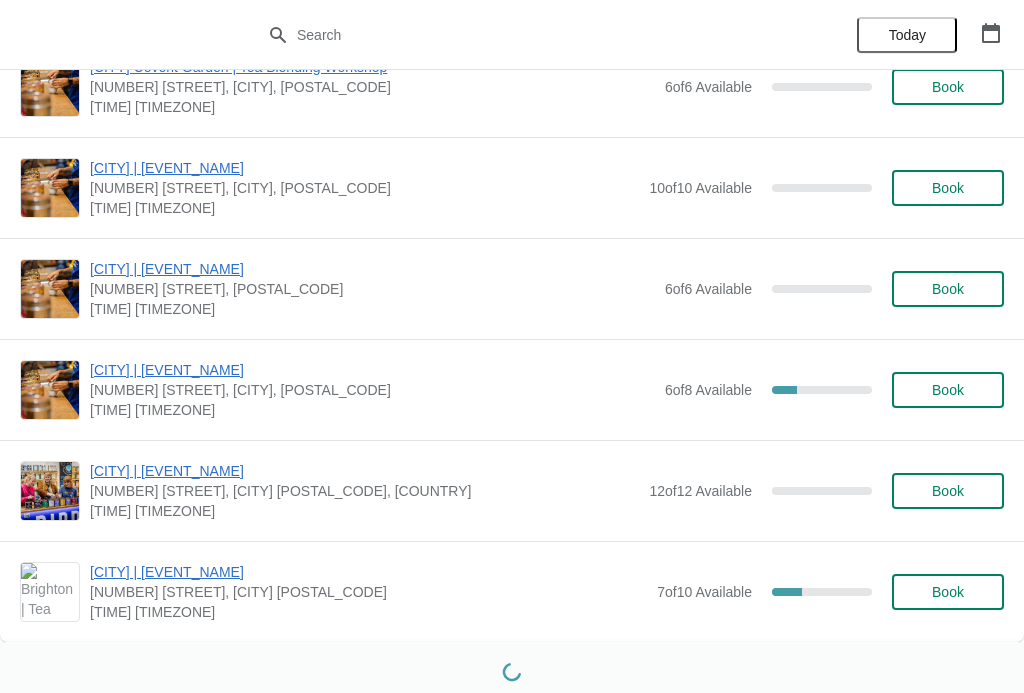 scroll, scrollTop: 5783, scrollLeft: 0, axis: vertical 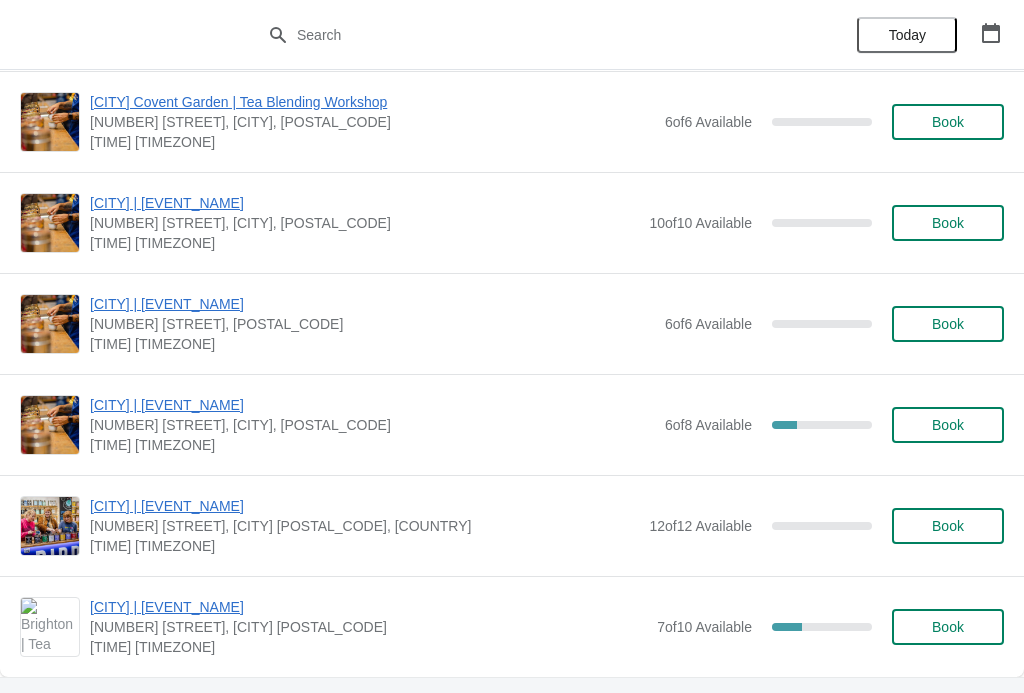 click at bounding box center [991, 33] 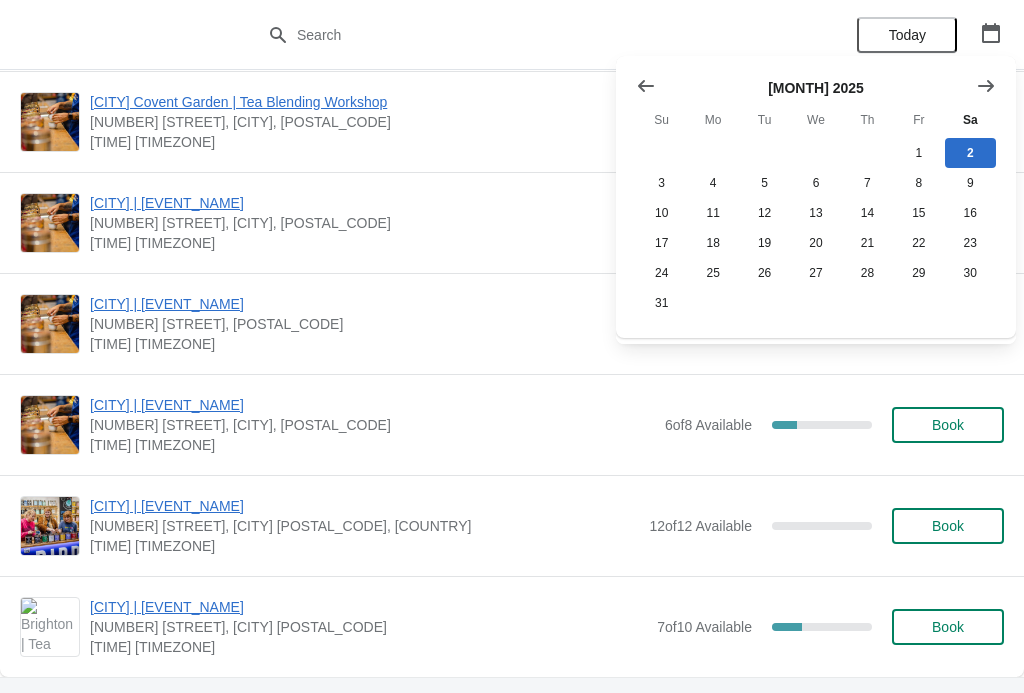 click 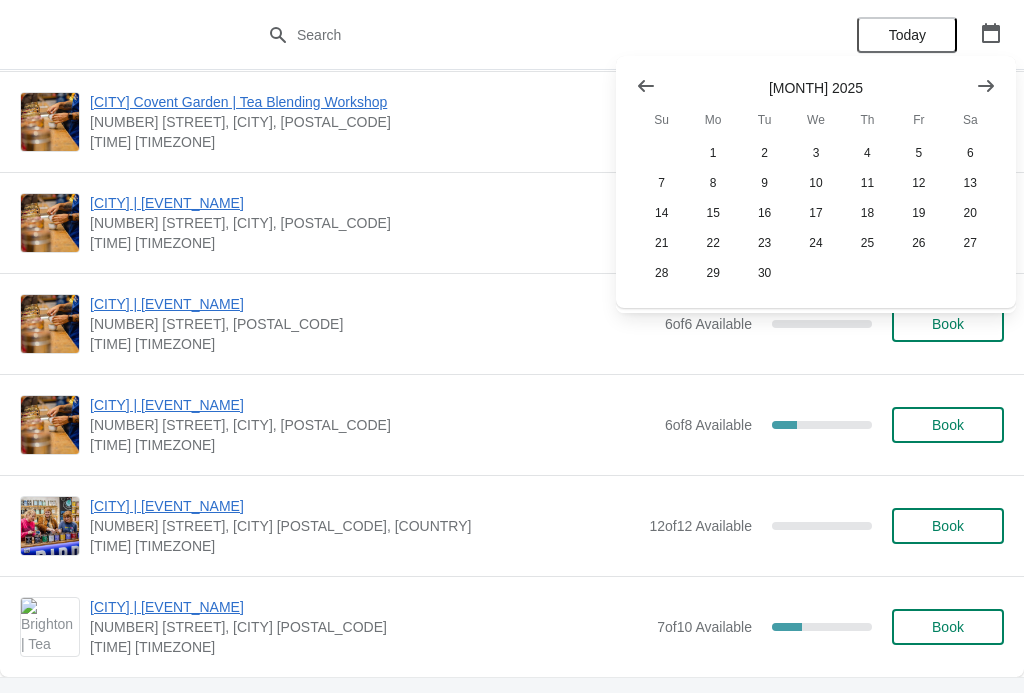 click on "11" at bounding box center [867, 183] 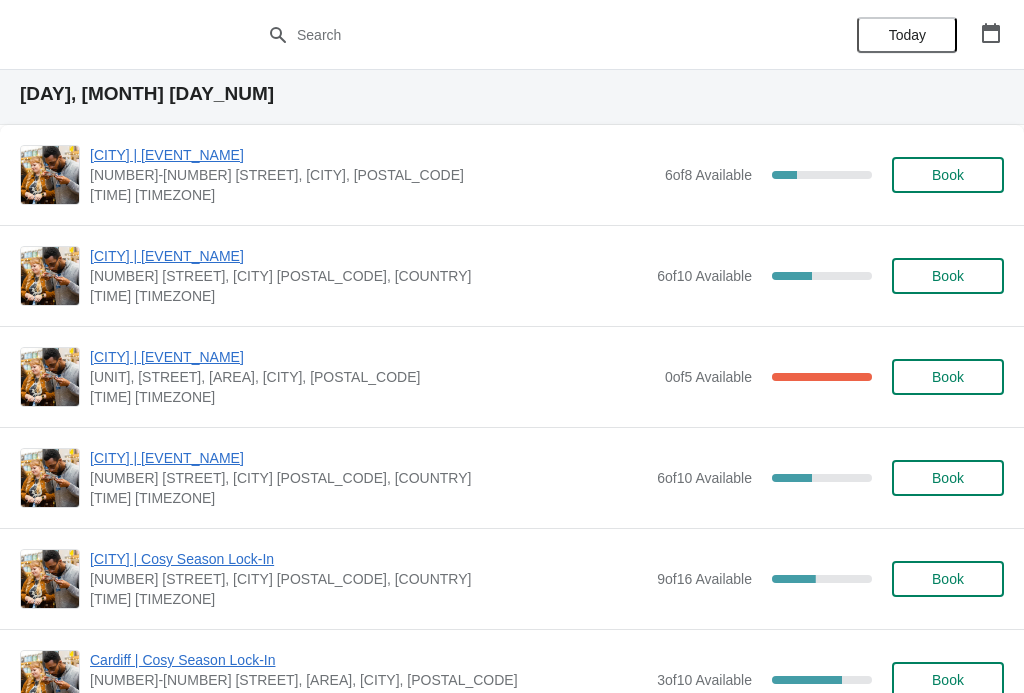 scroll, scrollTop: 91, scrollLeft: 0, axis: vertical 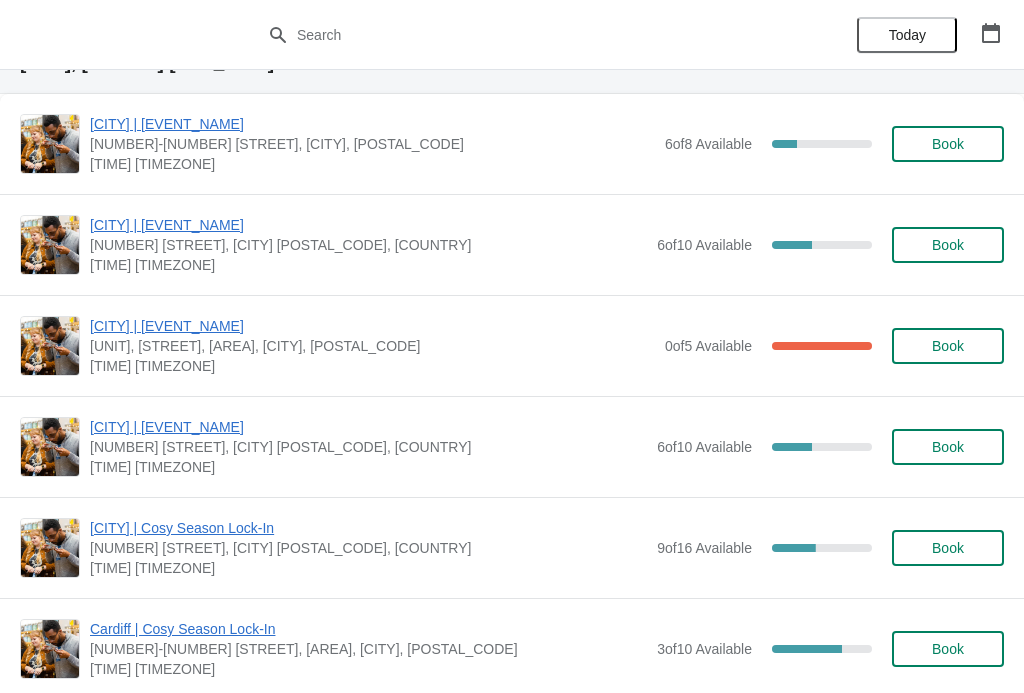 click on "[CITY] | [EVENT_NAME]" at bounding box center [368, 427] 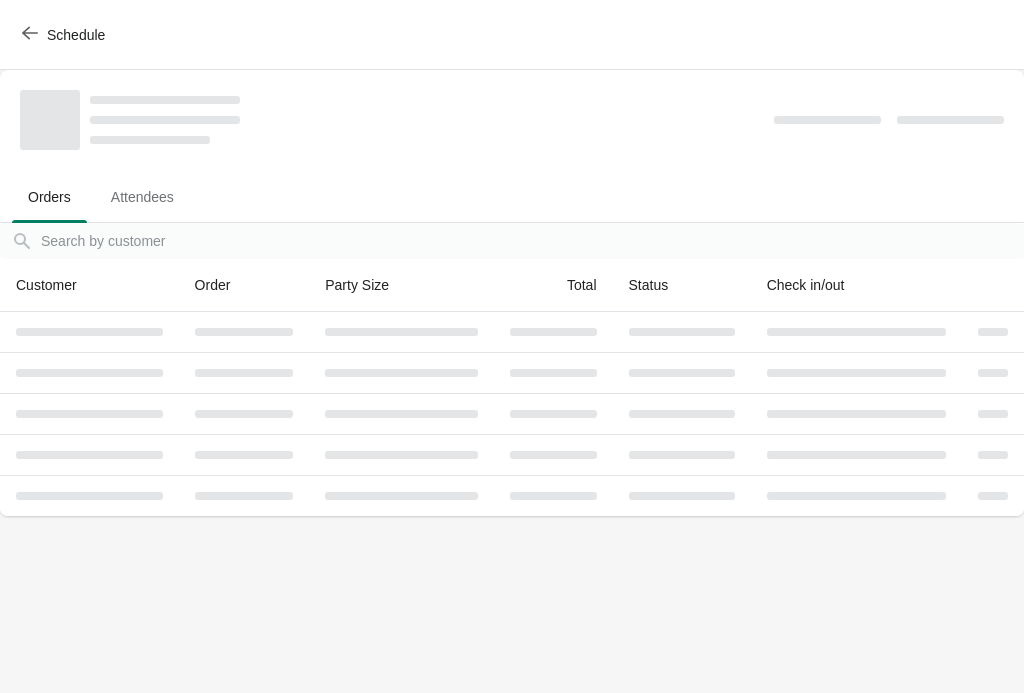 scroll, scrollTop: 0, scrollLeft: 0, axis: both 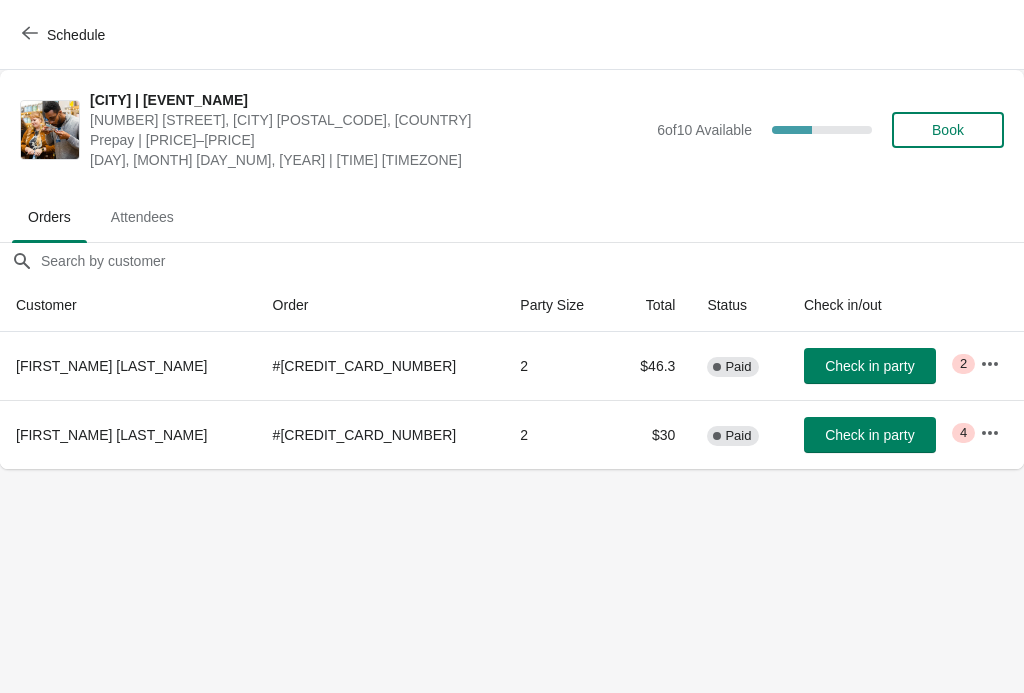 click on "Book" at bounding box center (948, 130) 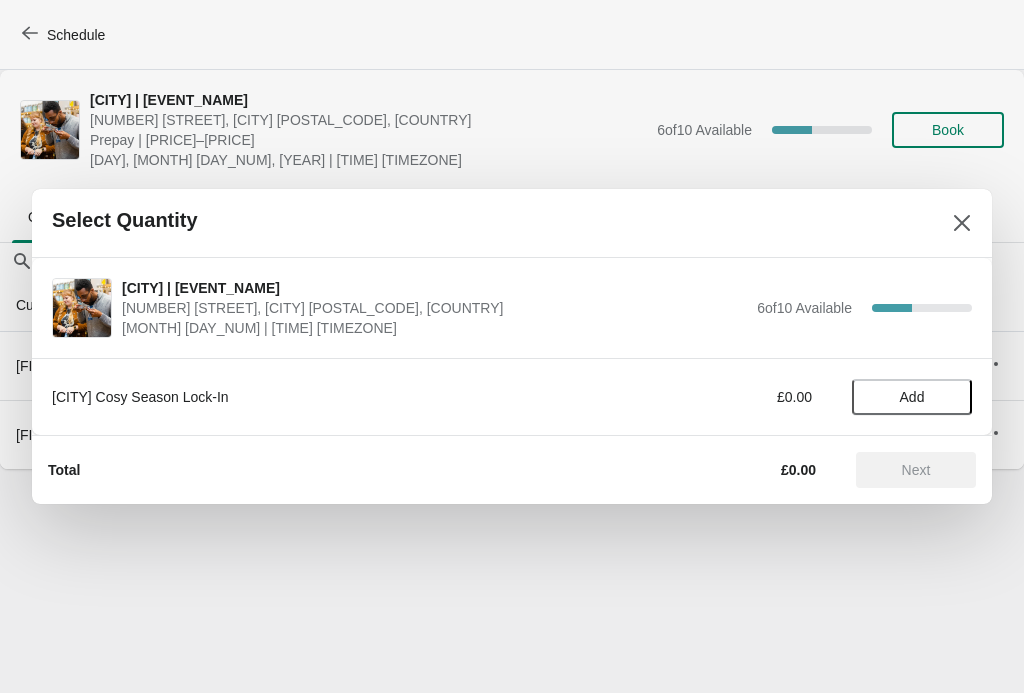 click on "Add" at bounding box center (912, 397) 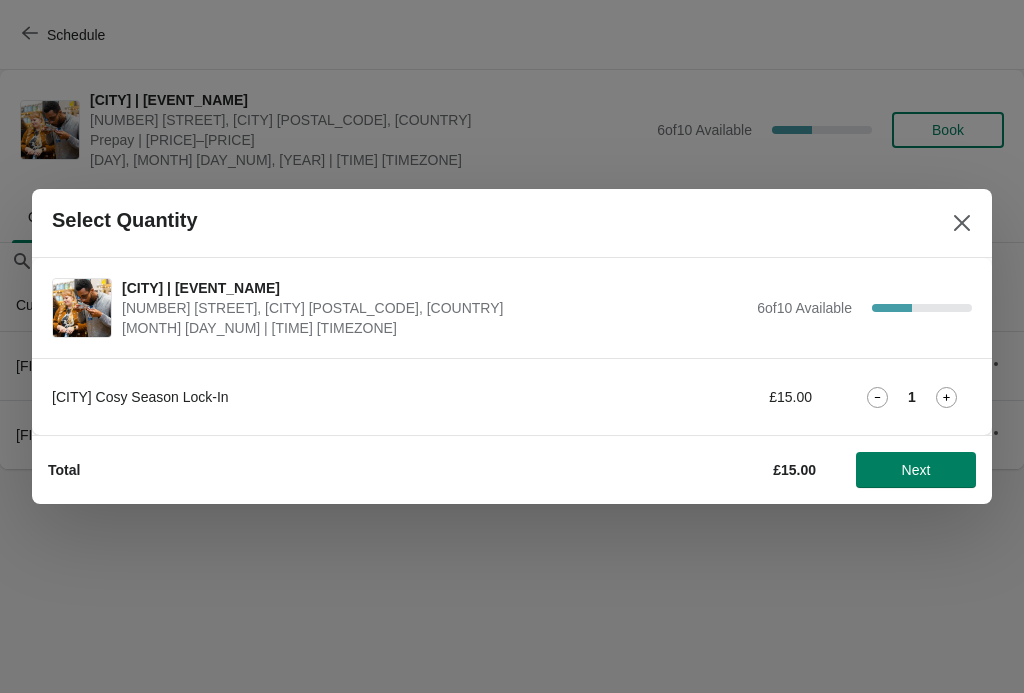click 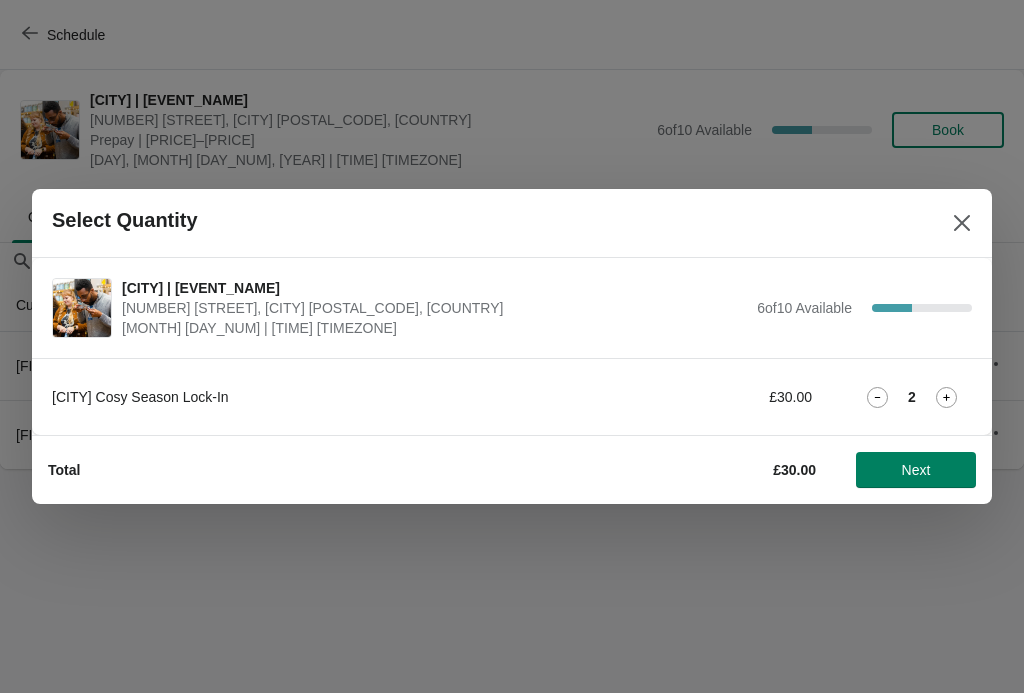 click on "Next" at bounding box center [916, 470] 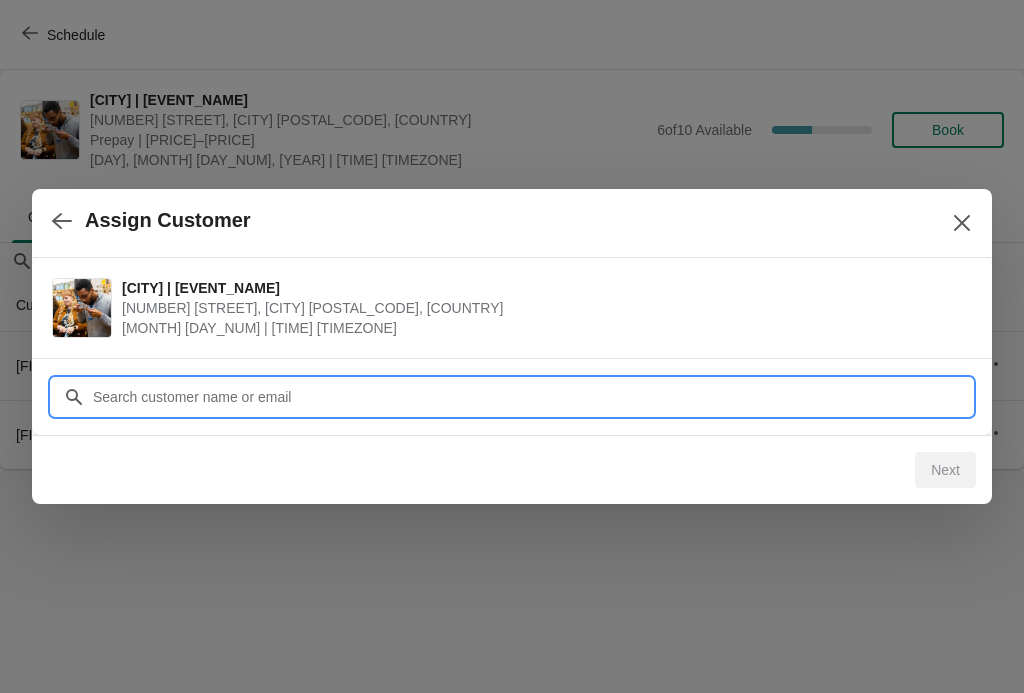 click on "Customer" at bounding box center (532, 397) 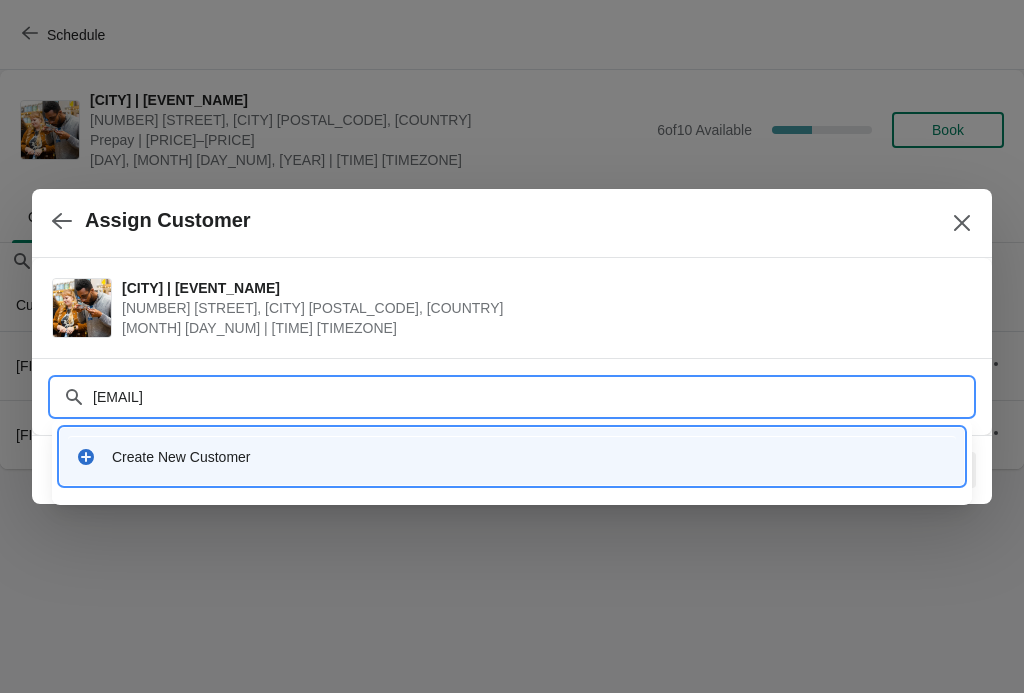 type on "[EMAIL]" 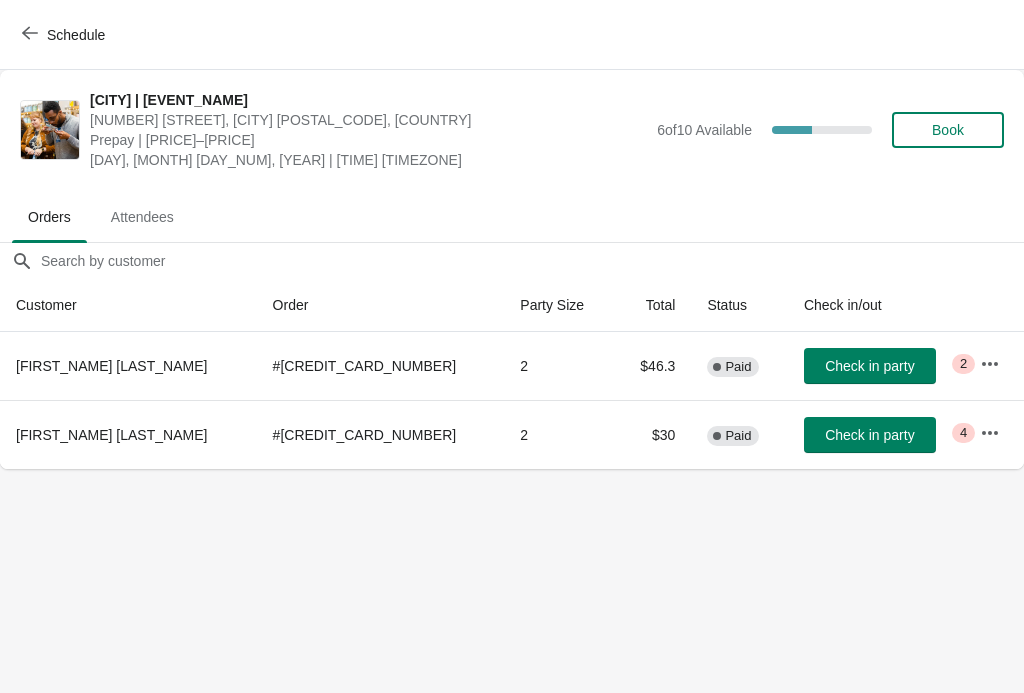 click on "Schedule [CITY] | [EVENT_NAME] [ADDRESS] Prepay | [PRICE]–[PRICE] [DAY], [YEAR] | [TIME] [TIMEZONE]  of  Available % Book Orders Attendees Orders Attendees Orders filter search Customer Order Party Size Total Status Check in/out [FIRST_NAME] [LAST_NAME] # [NUMBER] [CREDIT_CARD_NUMBER] [NUMBER] $ [PRICE] Complete Paid Check in party Critical [NUMBER] [FIRST_NAME] [LAST_NAME] # [NUMBER] [CREDIT_CARD_NUMBER] [NUMBER] $ [PRICE] Complete Paid Check in party Critical [NUMBER] Order Details Actions Transfer Restock  /  [NUMBER]  Checked in Close" at bounding box center (512, 346) 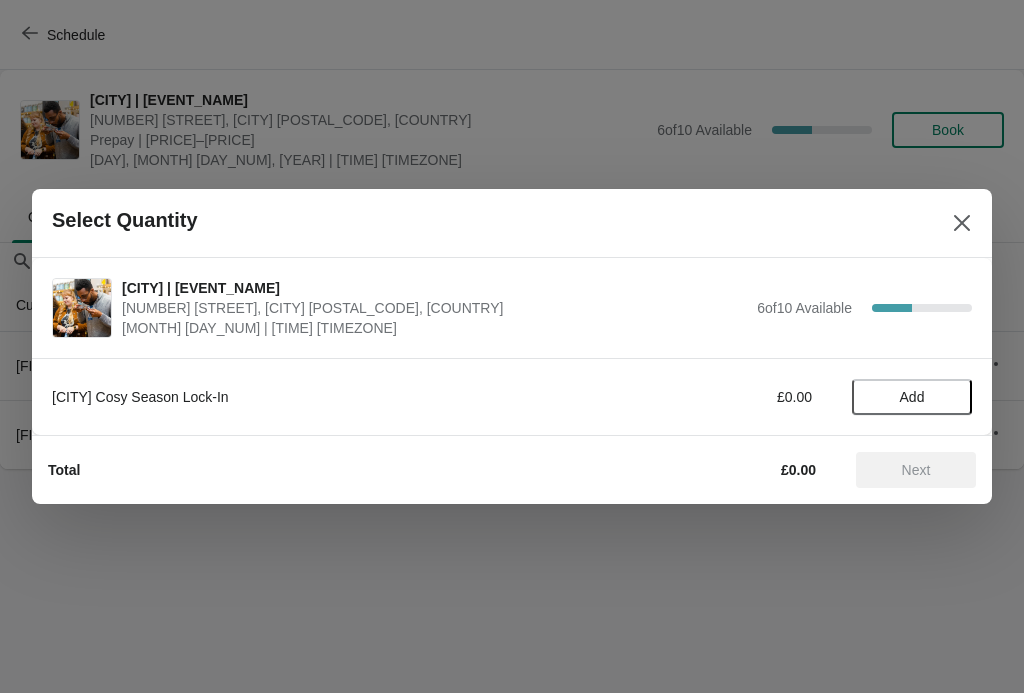 click on "Add" at bounding box center [912, 397] 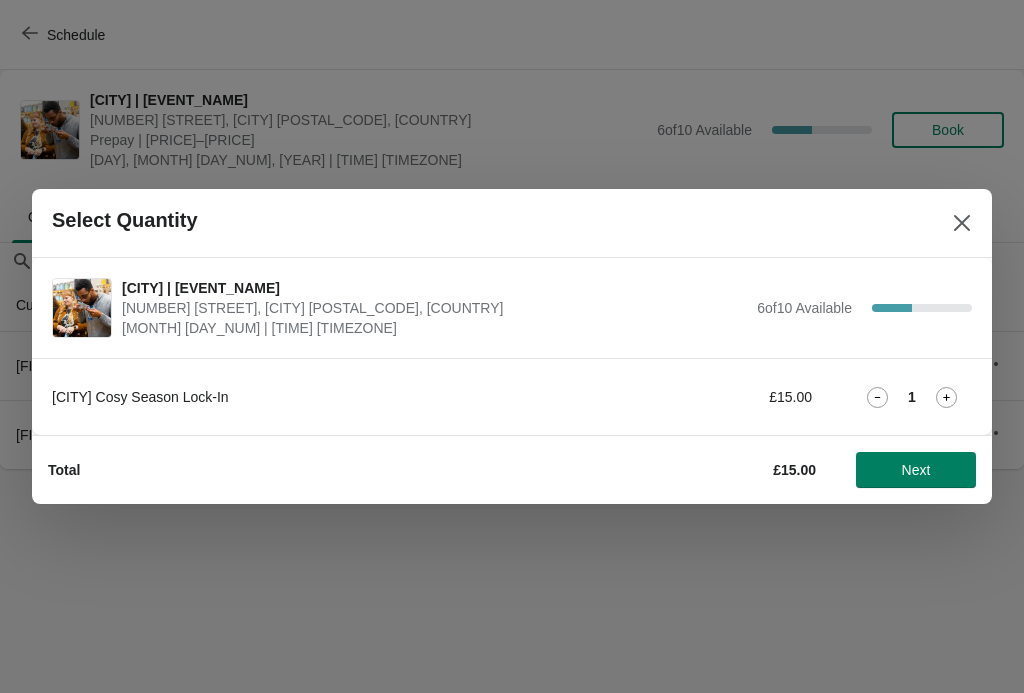 click 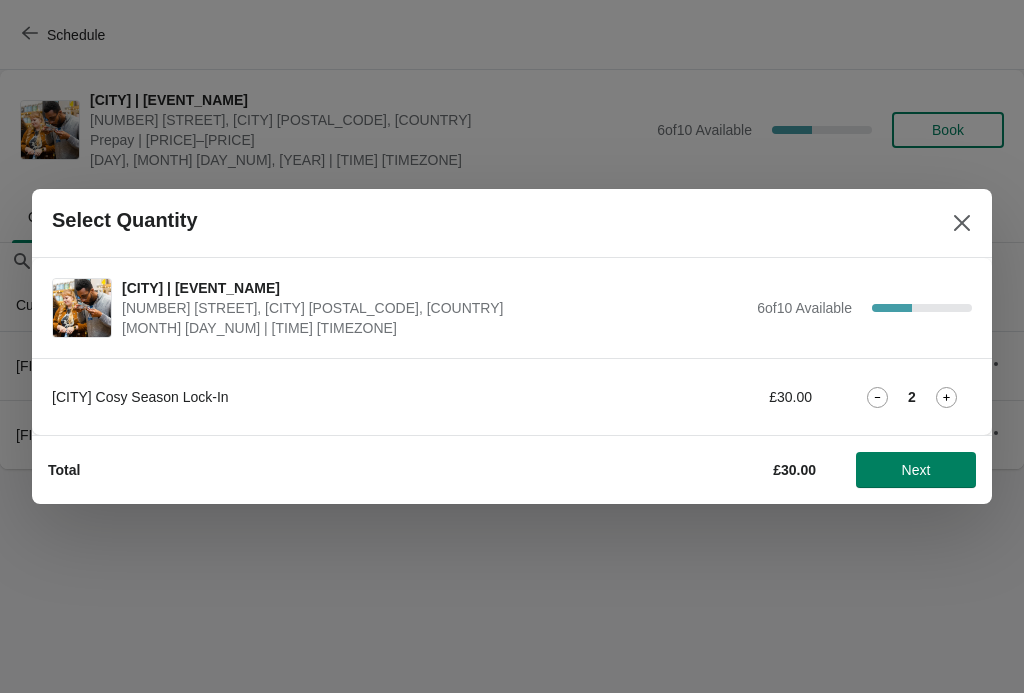 click on "Next" at bounding box center [916, 470] 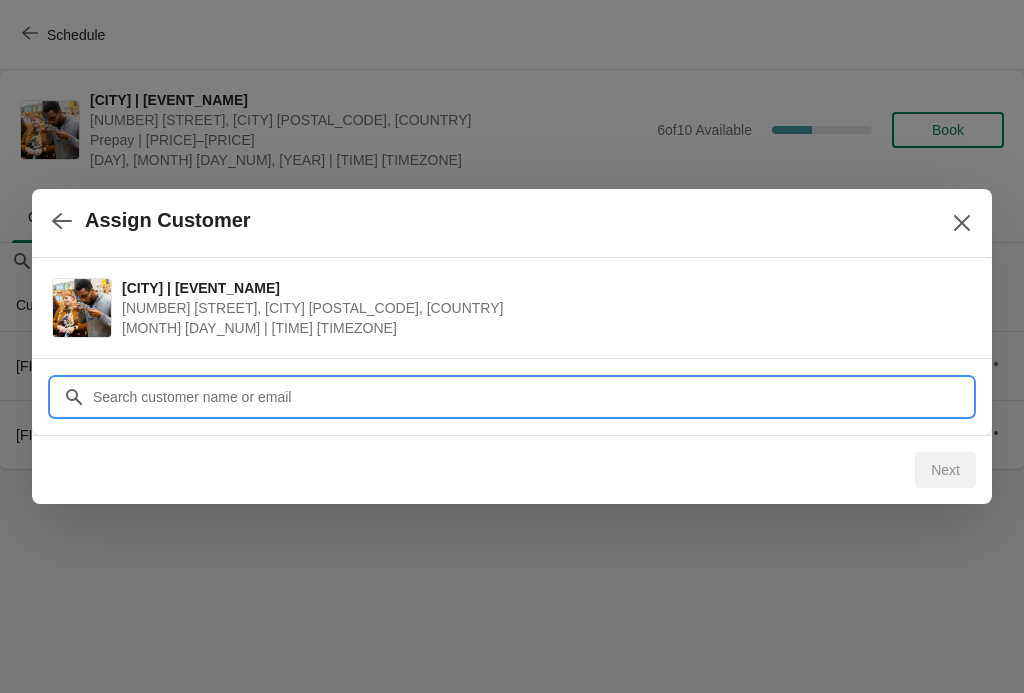 click on "Assign Customer [CITY] | [EVENT_NAME] [ADDRESS] [MONTH] [DAY_NUM] | [TIME] [TIMEZONE] Customer Next" at bounding box center [512, 469] 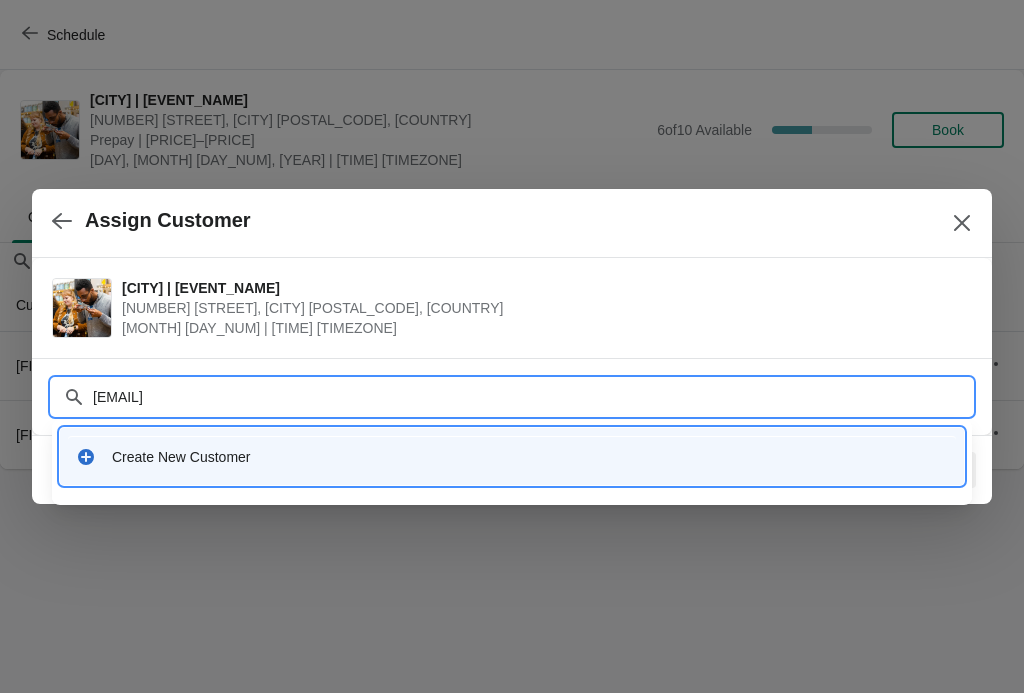 type on "[EMAIL]" 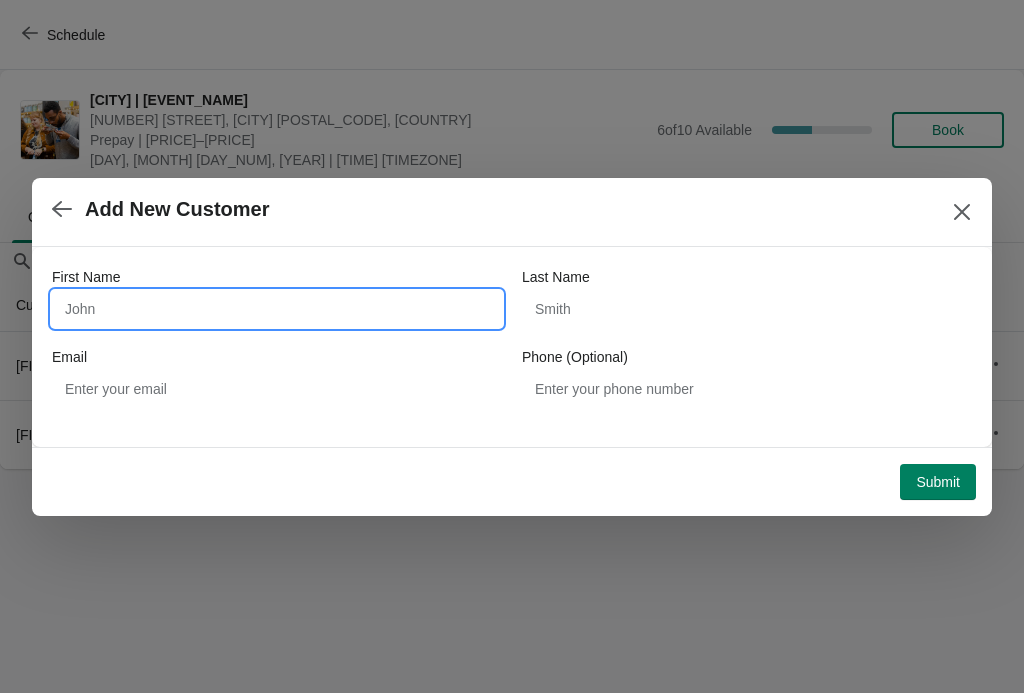 click on "First Name" at bounding box center [277, 309] 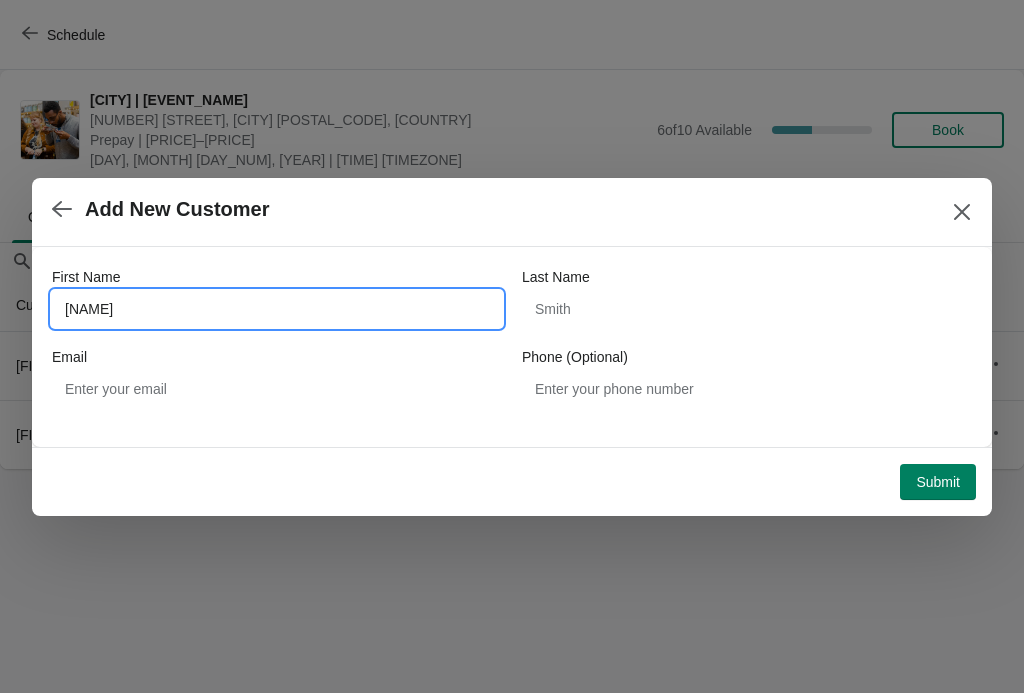 type on "[NAME]" 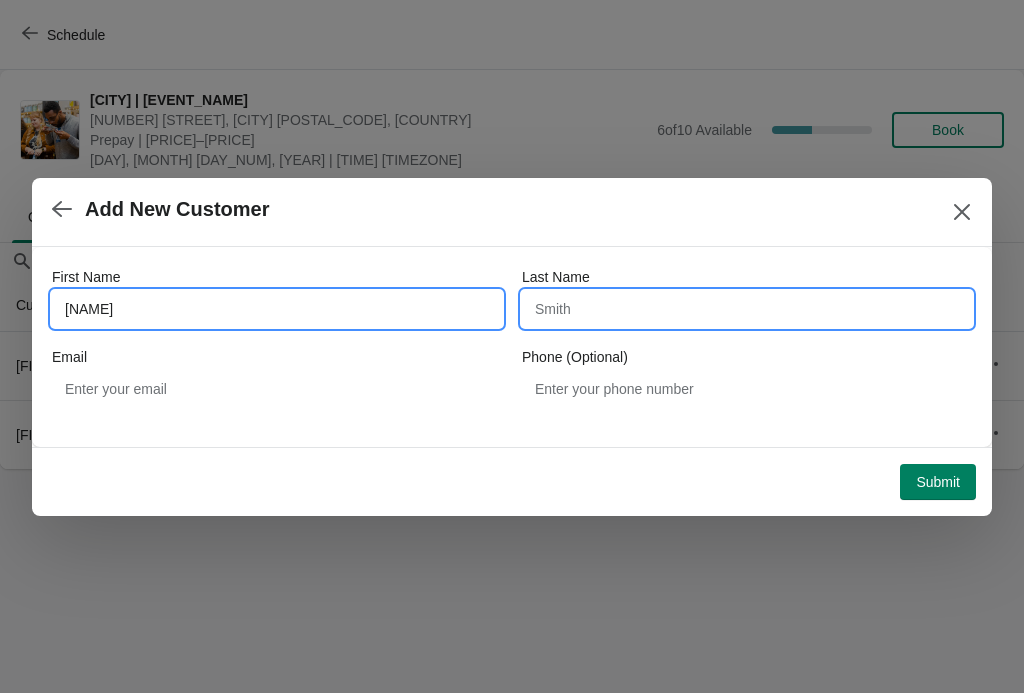 click on "Last Name" at bounding box center (747, 309) 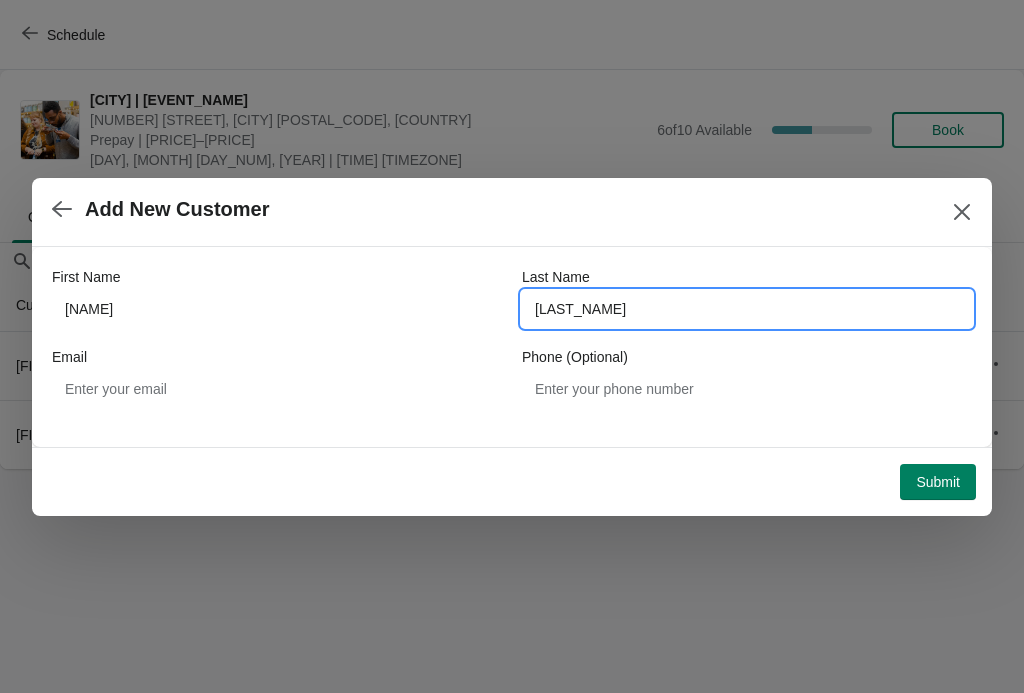 type on "[LAST_NAME]" 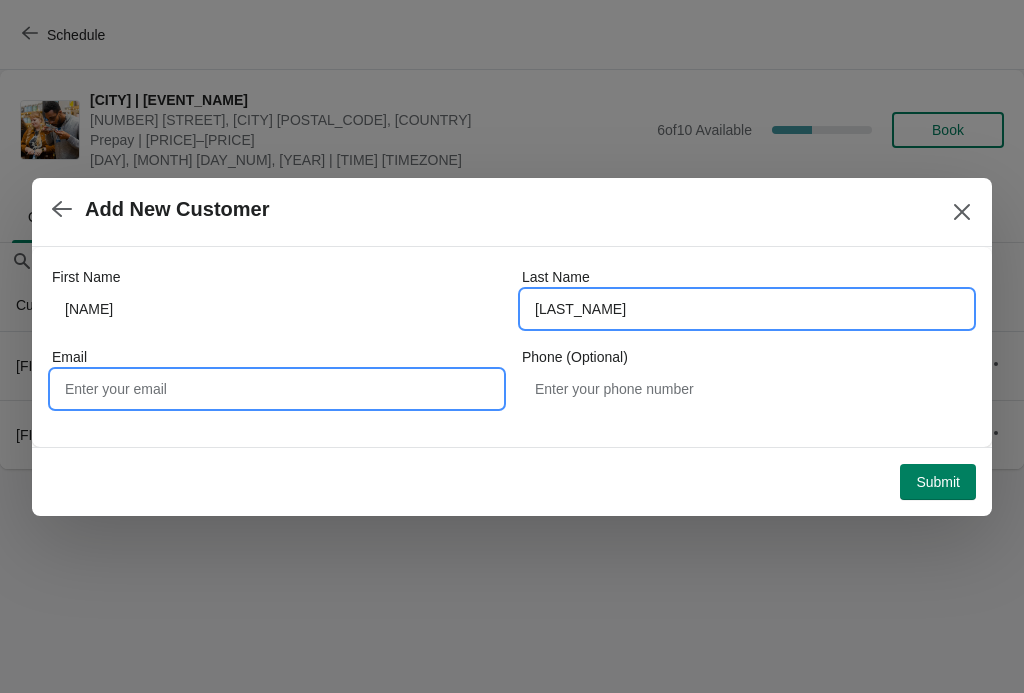 click on "Email" at bounding box center (277, 389) 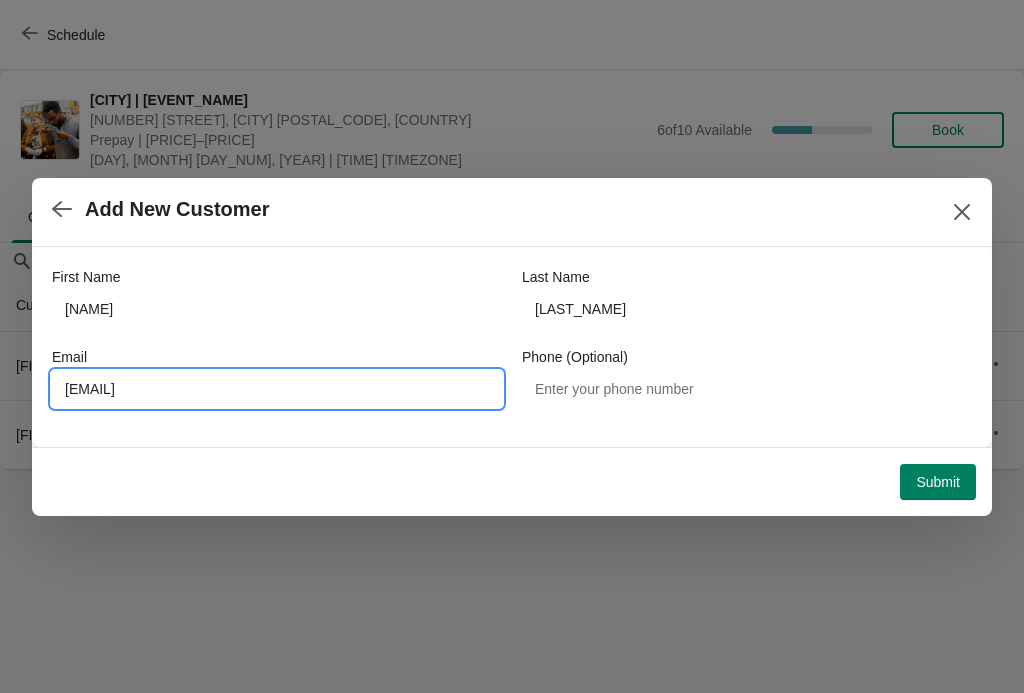 type on "[EMAIL]" 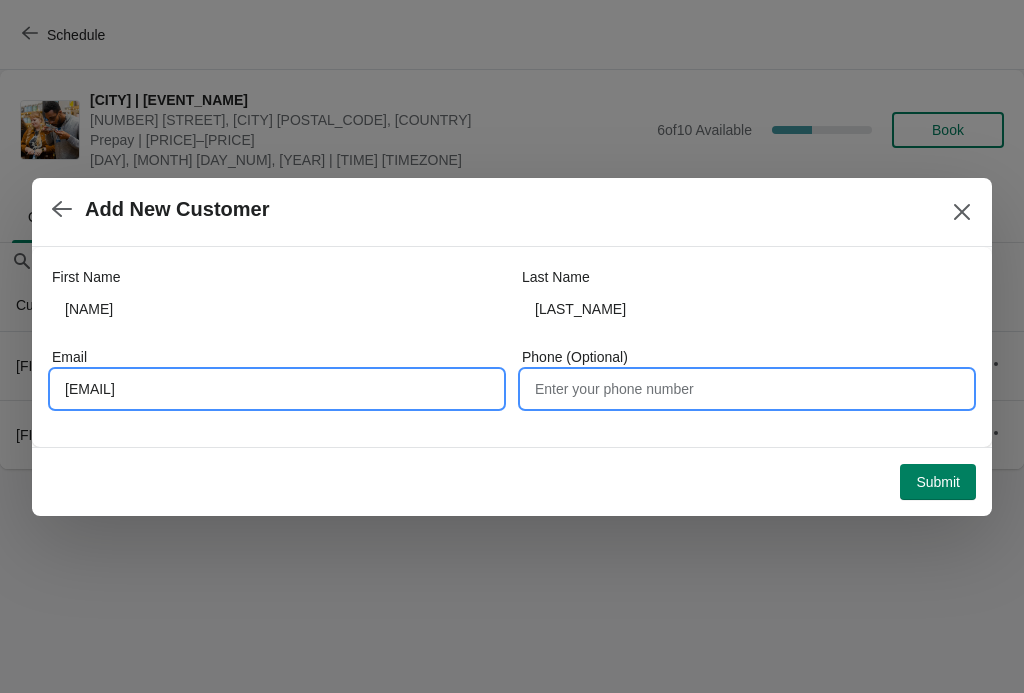 click on "Phone (Optional)" at bounding box center (747, 389) 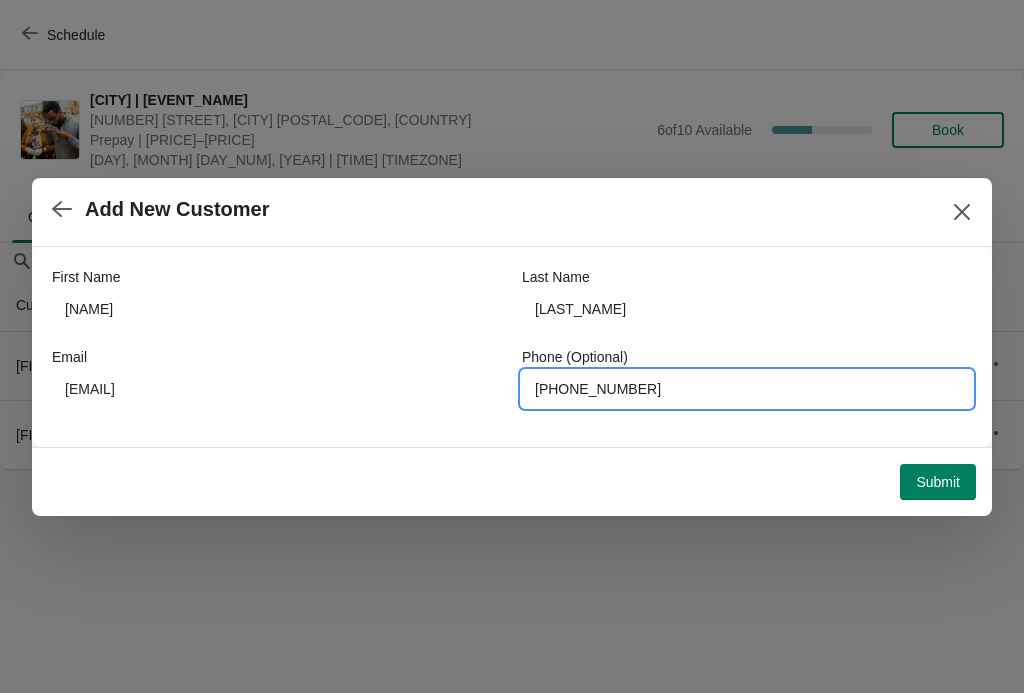 type on "[PHONE_NUMBER]" 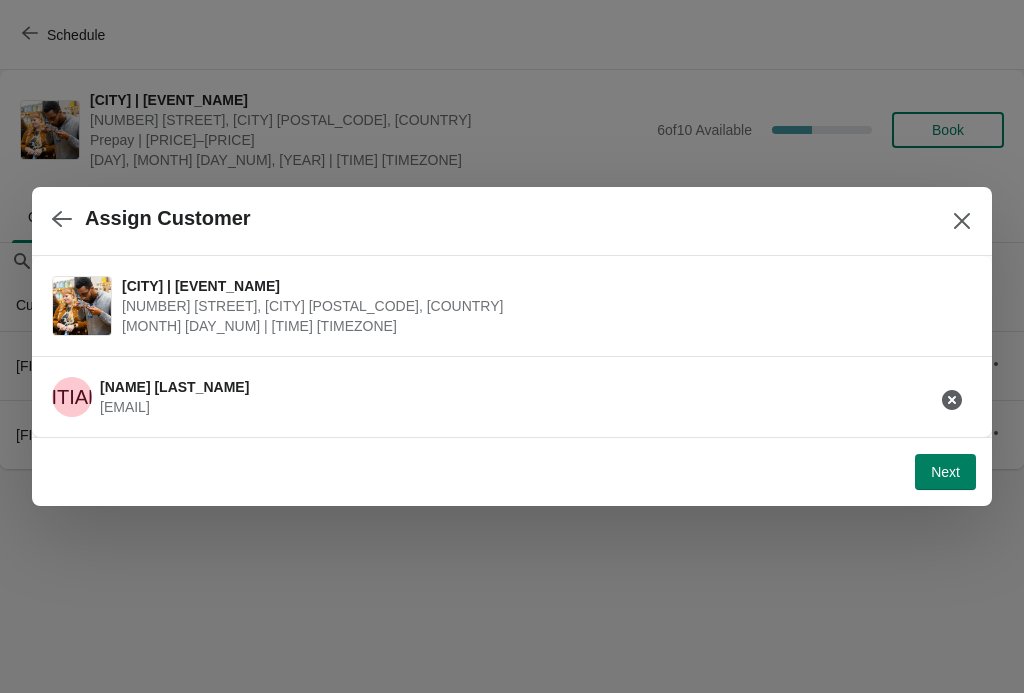 click on "Next" at bounding box center (945, 472) 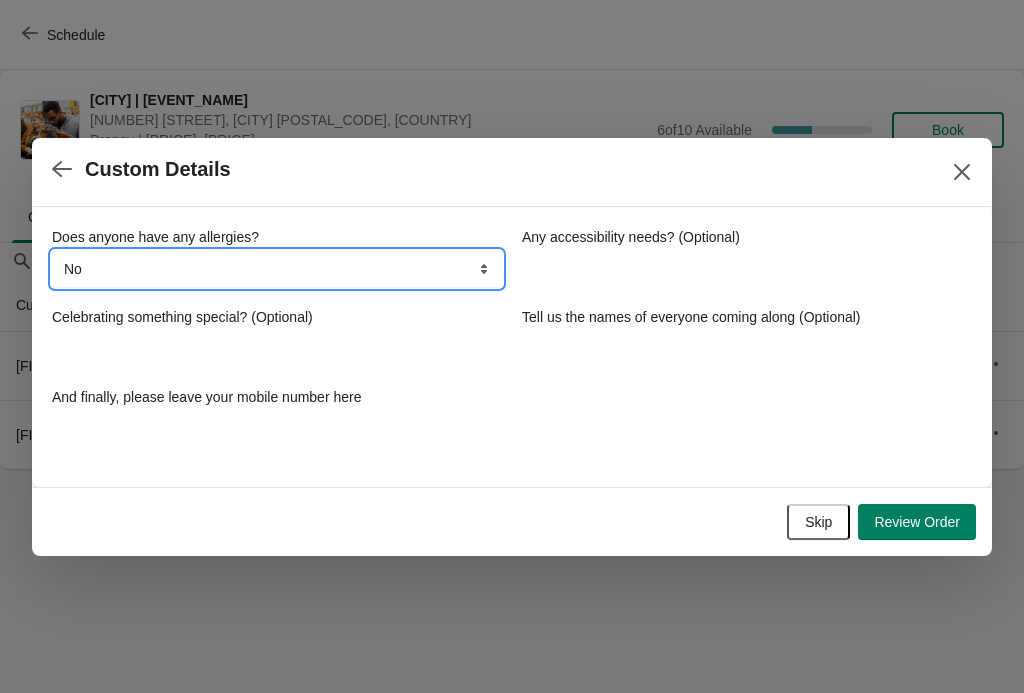 click on "No Yes, nuts Yes, wheat Yes, other" at bounding box center [277, 269] 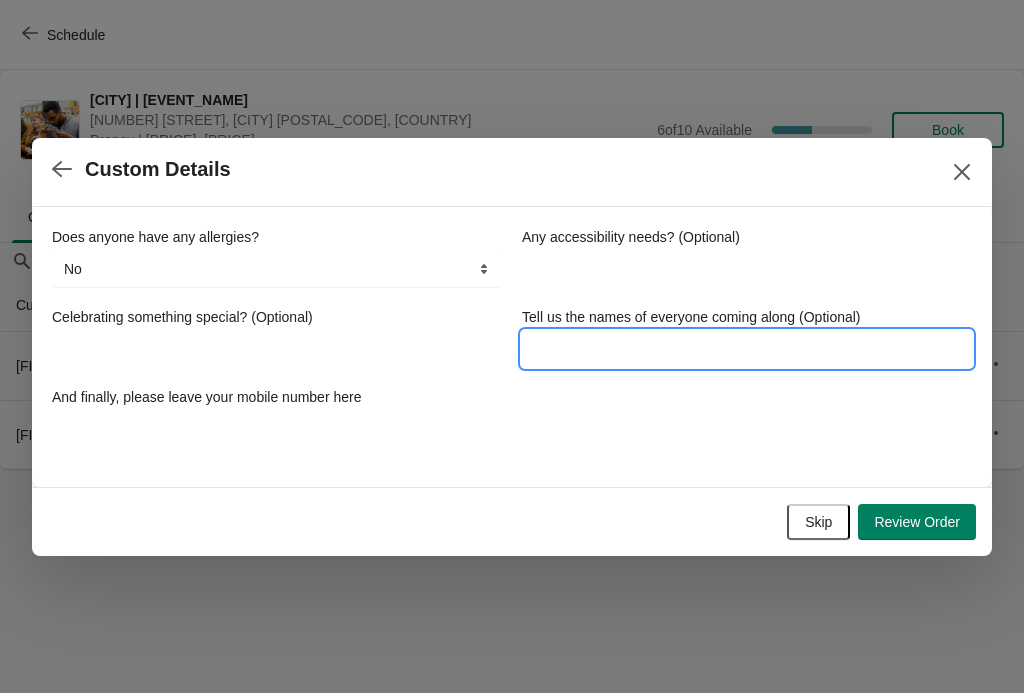 click on "Tell us the names of everyone coming along (Optional)" at bounding box center (747, 349) 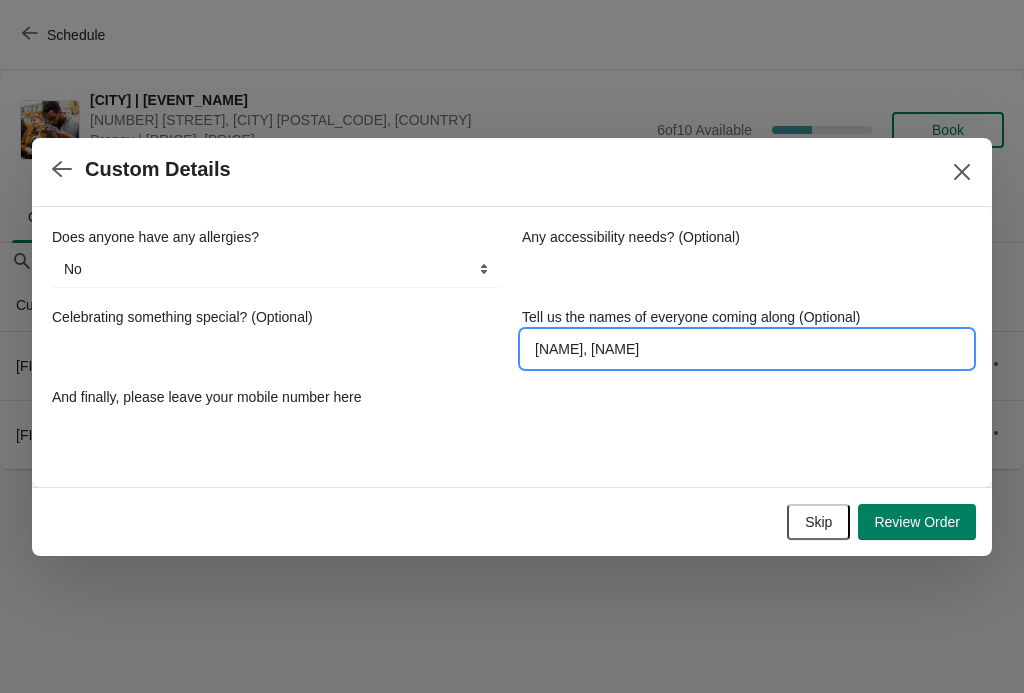 type on "[NAME], [NAME]" 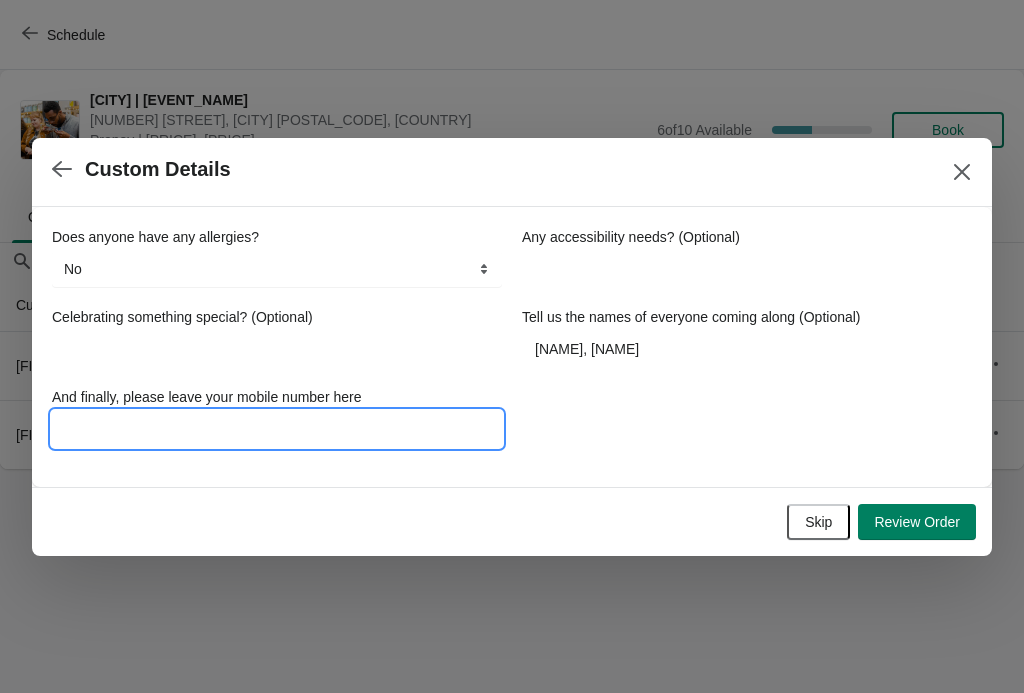 click on "And finally, please leave your mobile number here" at bounding box center (277, 429) 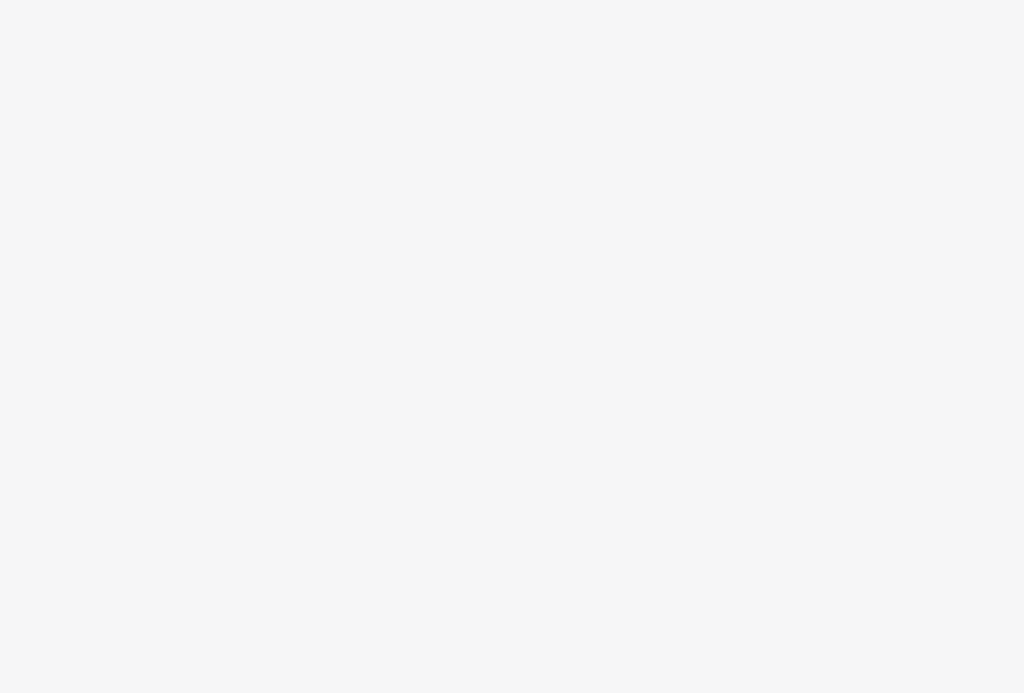 scroll, scrollTop: 0, scrollLeft: 0, axis: both 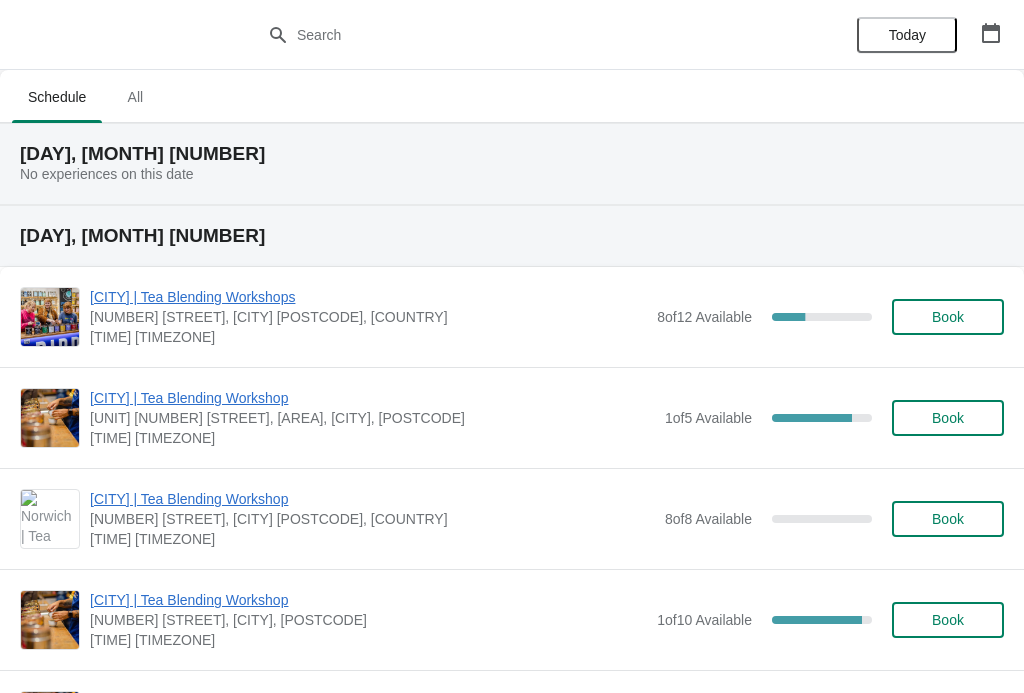 click at bounding box center [991, 33] 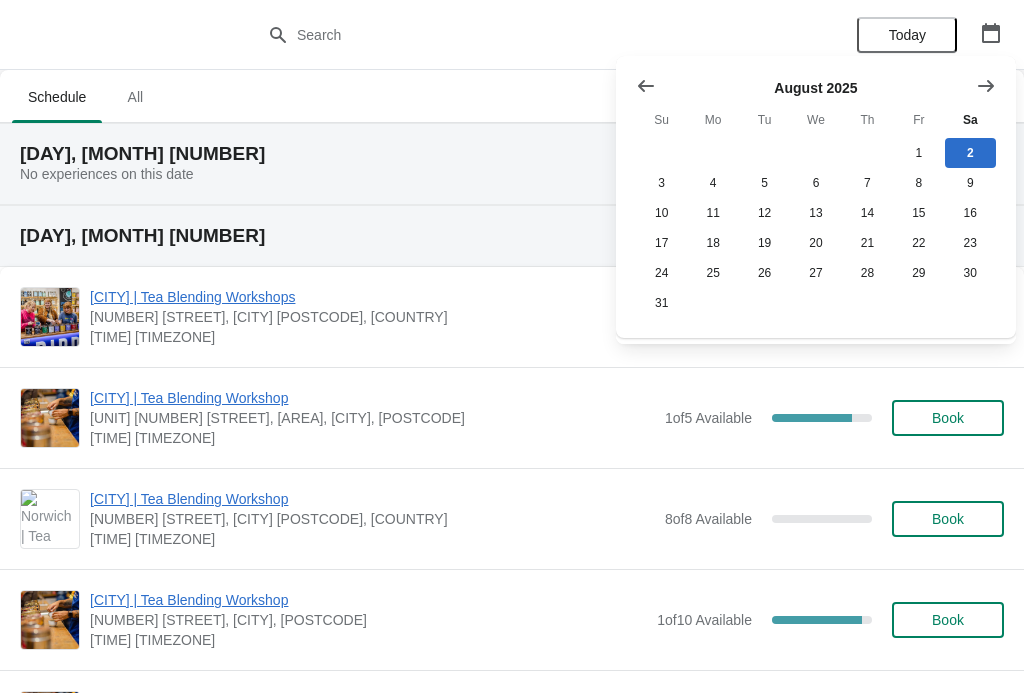 click 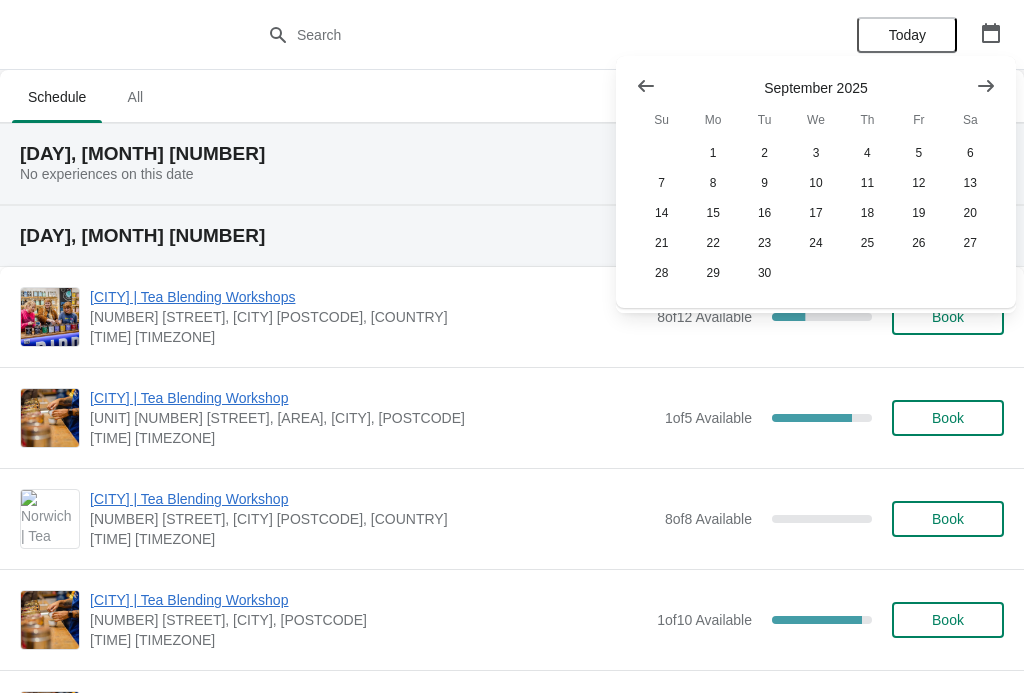 click on "11" at bounding box center (867, 183) 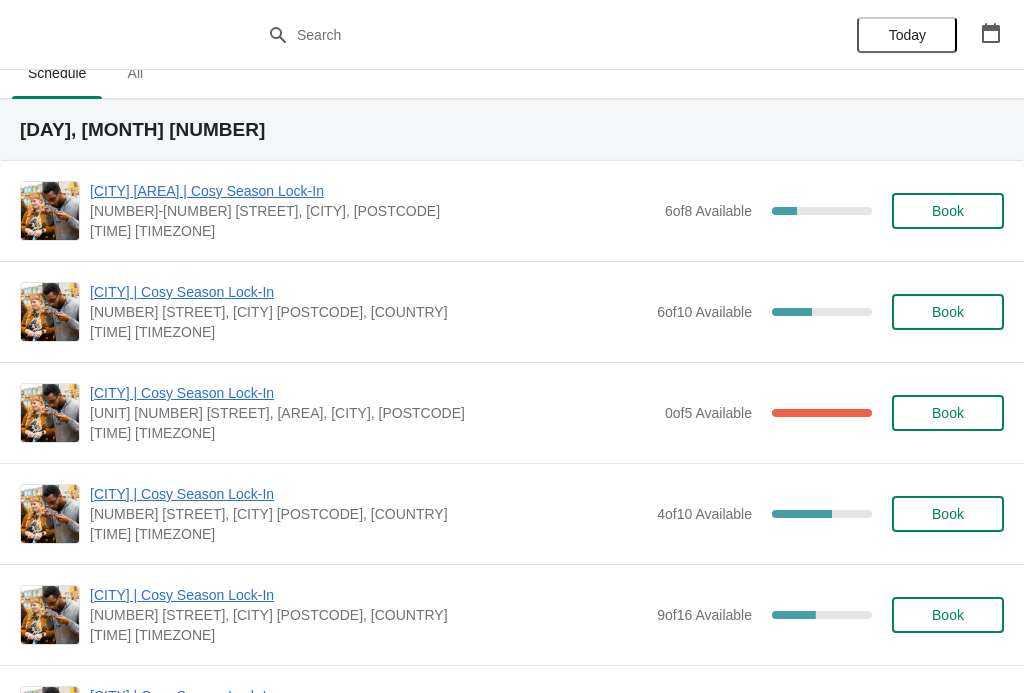 scroll, scrollTop: 40, scrollLeft: 0, axis: vertical 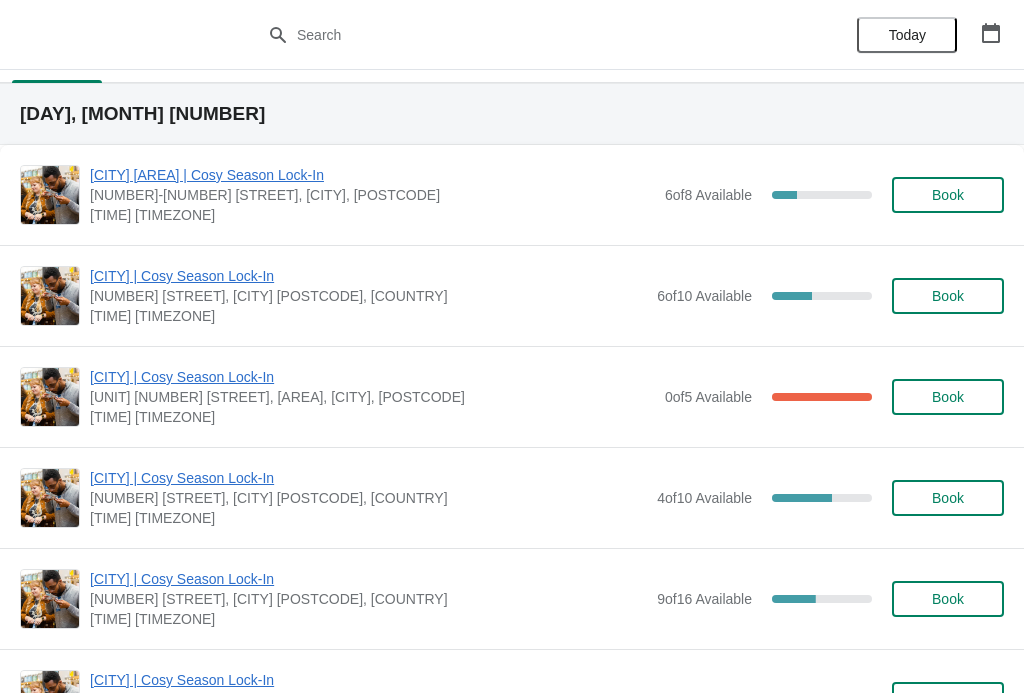click on "[CITY] | Cosy Season Lock-In" at bounding box center [368, 478] 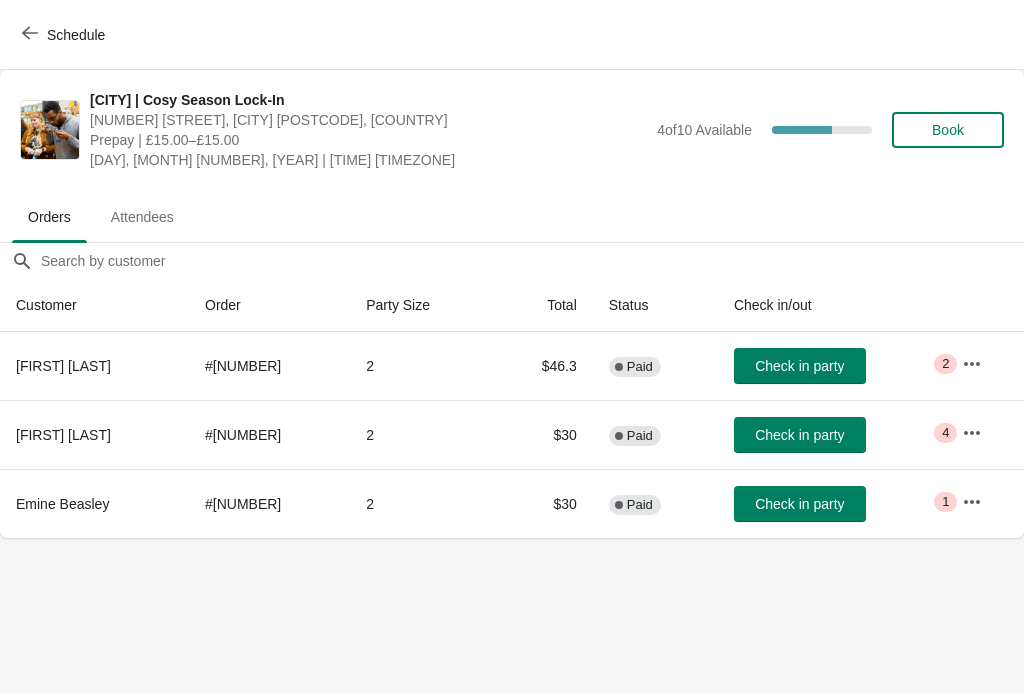 click on "Emine Beasley" at bounding box center [62, 504] 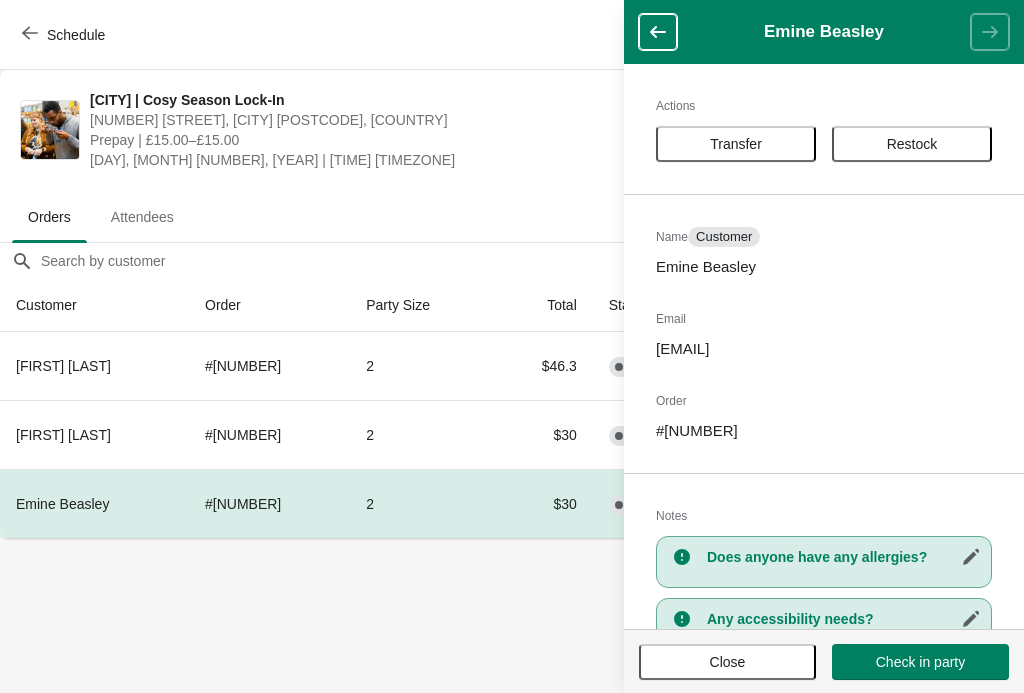 scroll, scrollTop: 0, scrollLeft: 0, axis: both 